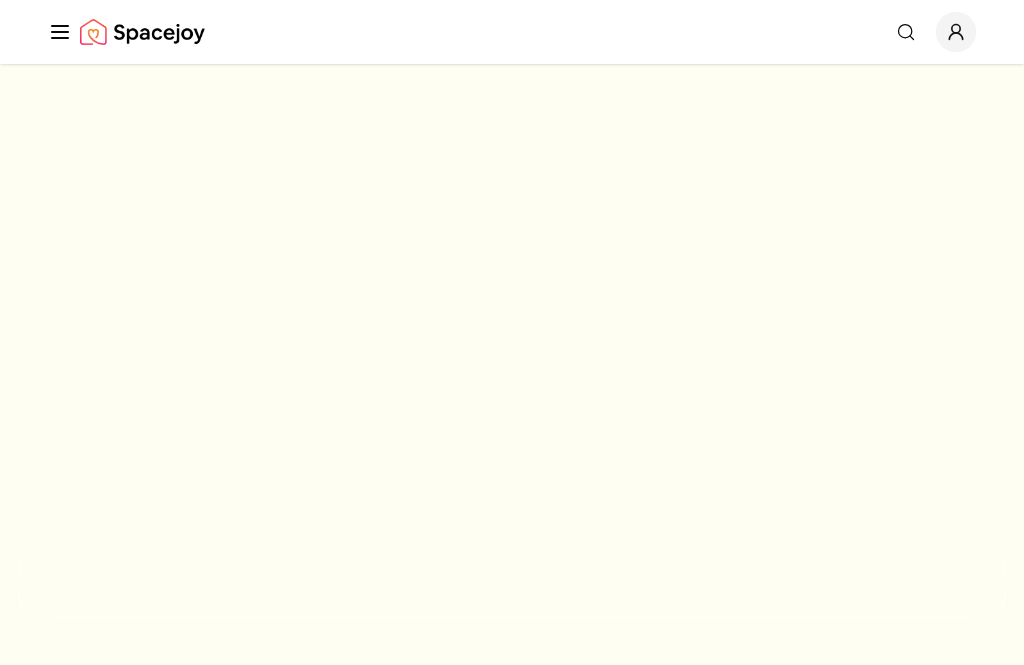 scroll, scrollTop: 0, scrollLeft: 0, axis: both 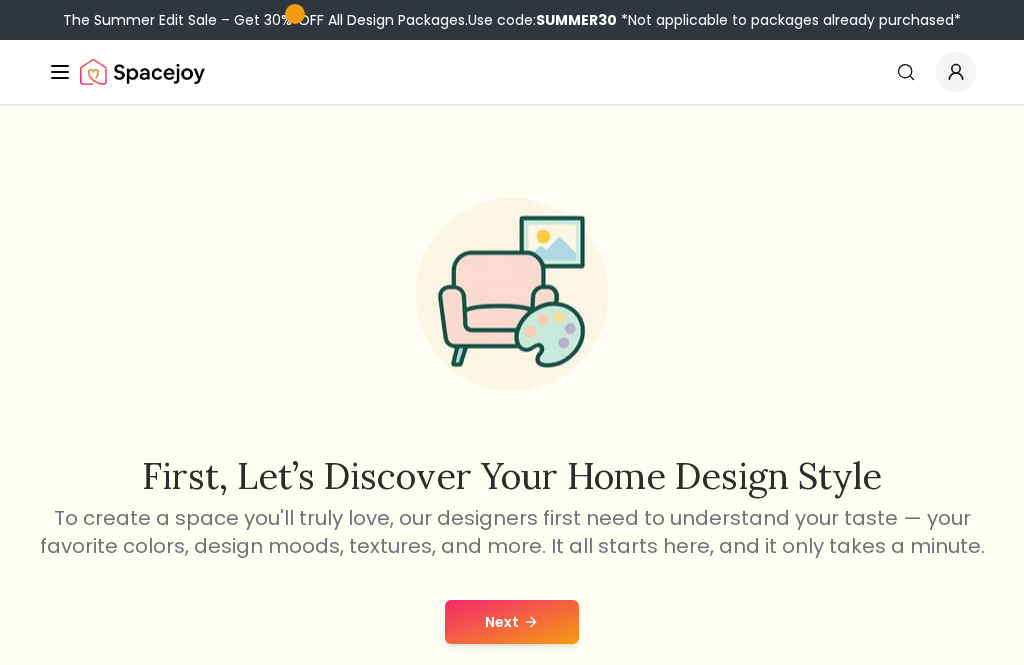 click on "Next" at bounding box center [512, 622] 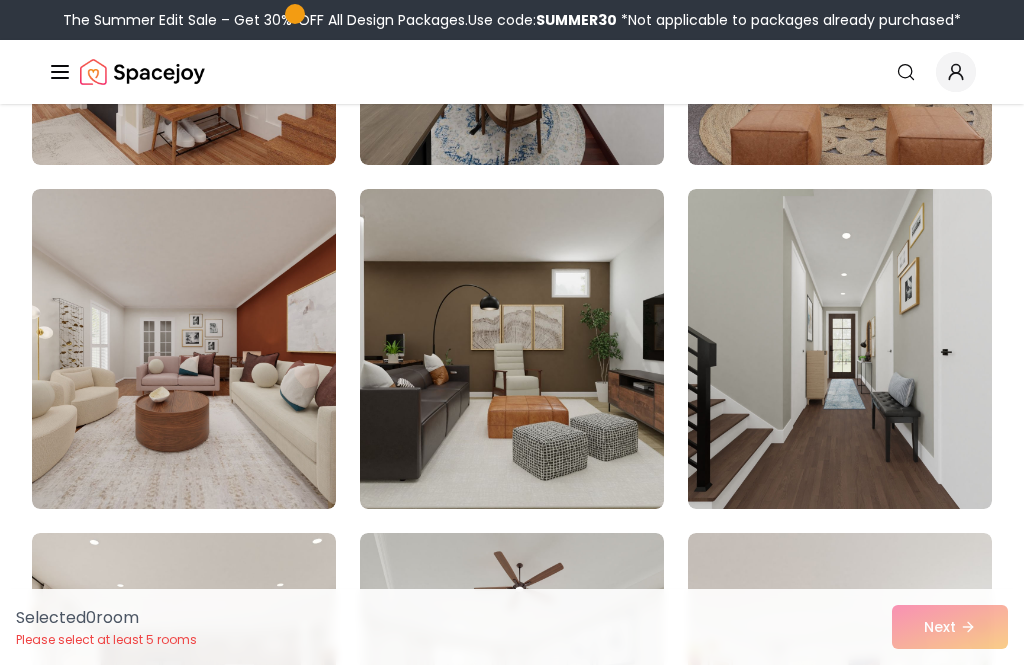 click at bounding box center (840, 349) 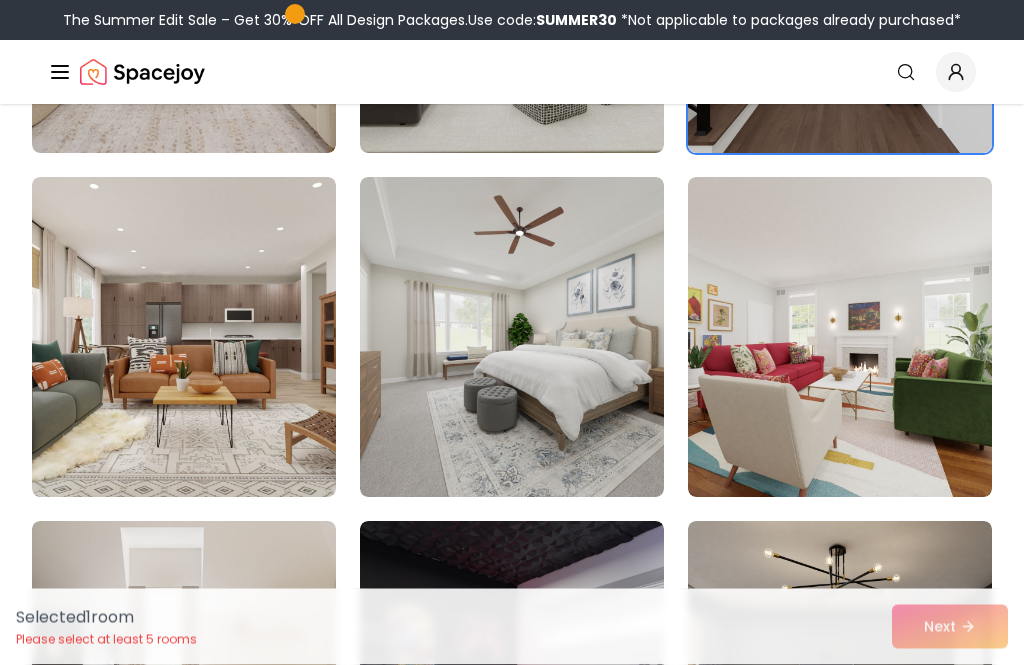 scroll, scrollTop: 1152, scrollLeft: 0, axis: vertical 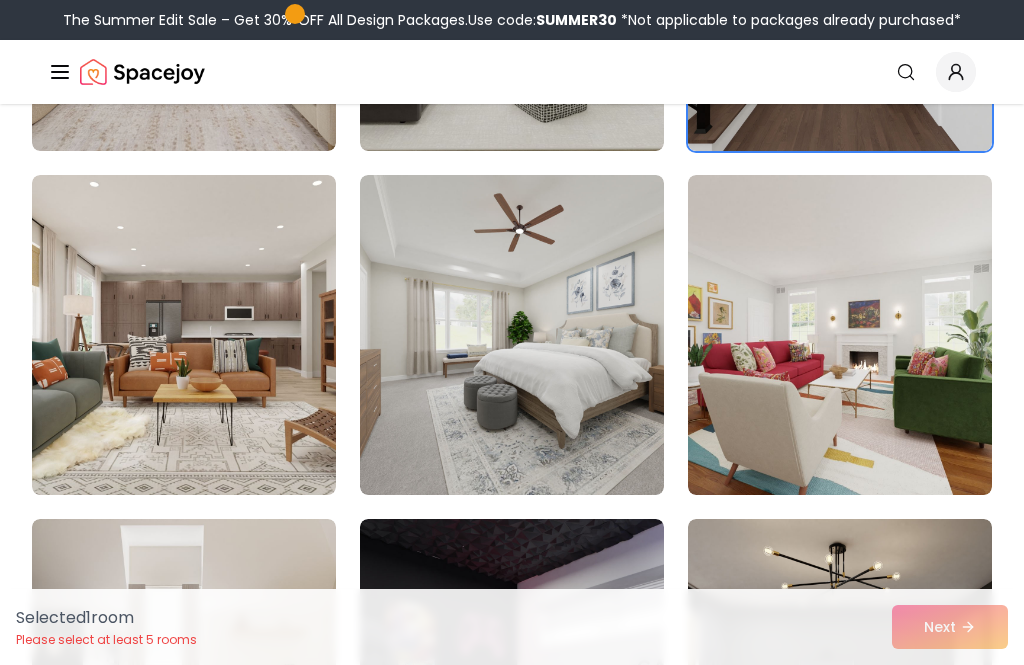 click at bounding box center [512, 335] 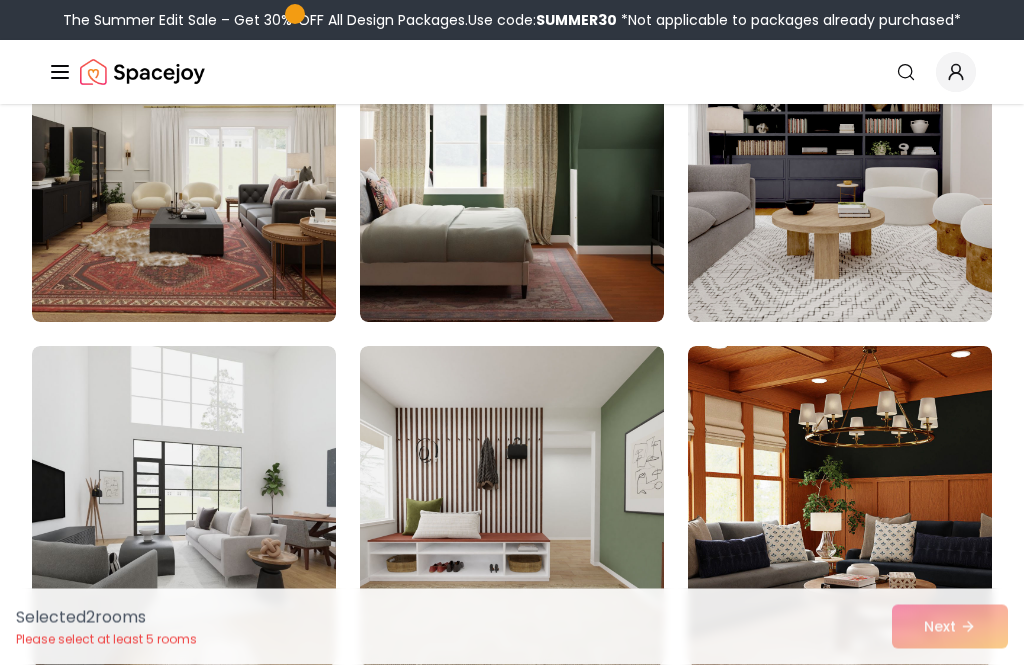 scroll, scrollTop: 2016, scrollLeft: 0, axis: vertical 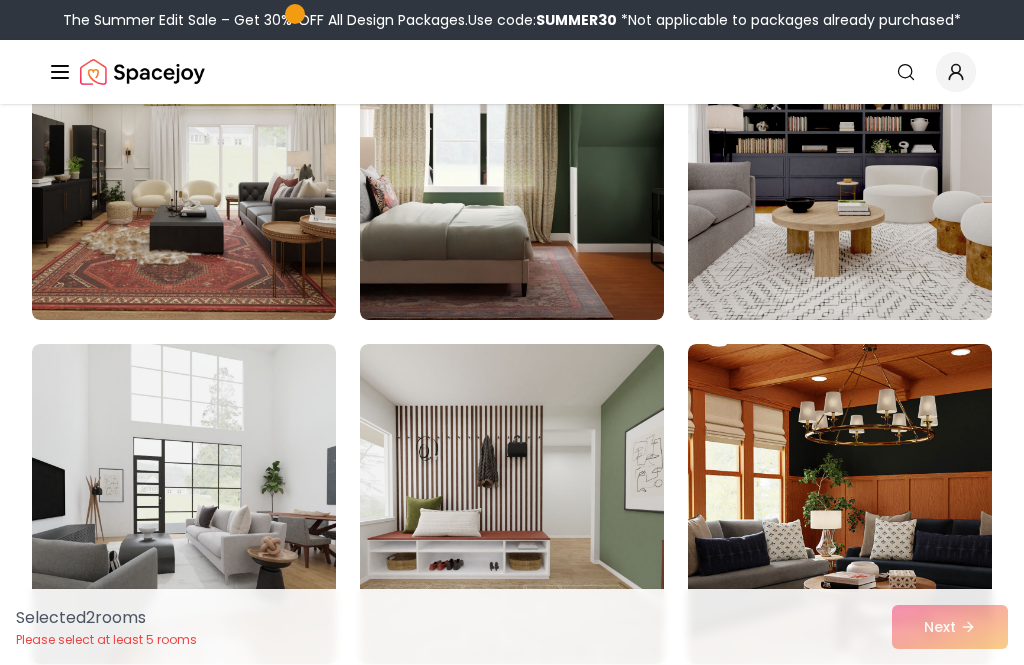 click at bounding box center (184, 504) 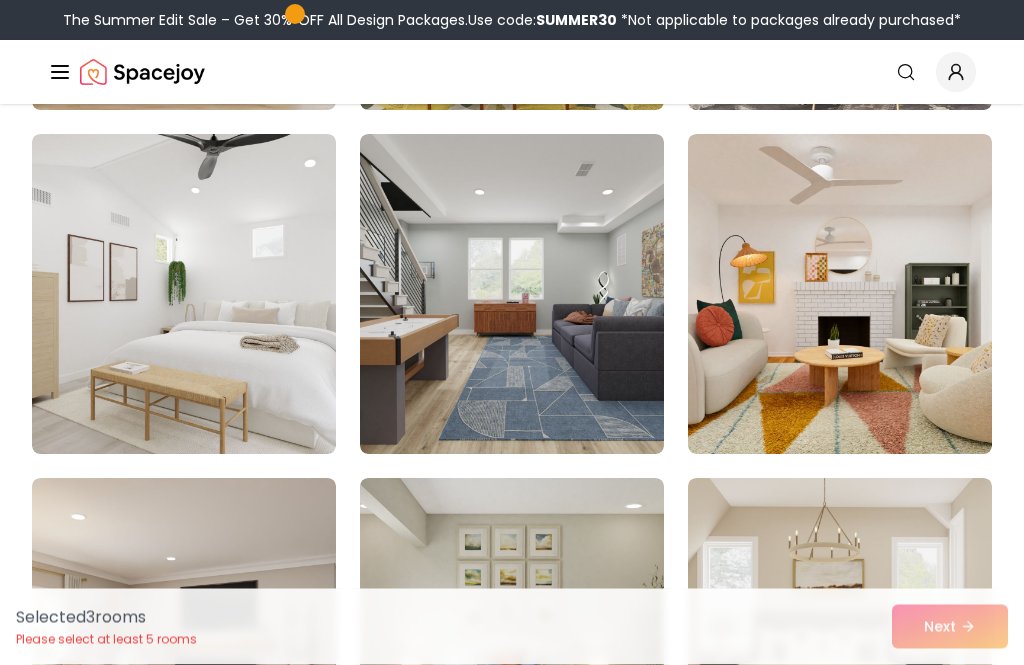 scroll, scrollTop: 2914, scrollLeft: 0, axis: vertical 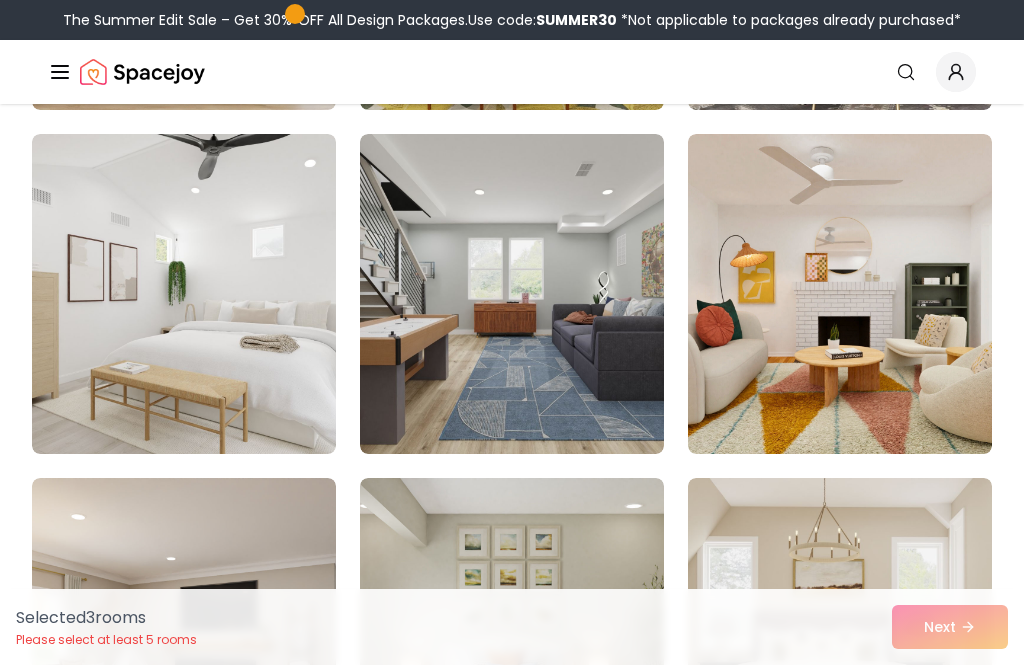 click at bounding box center (184, 294) 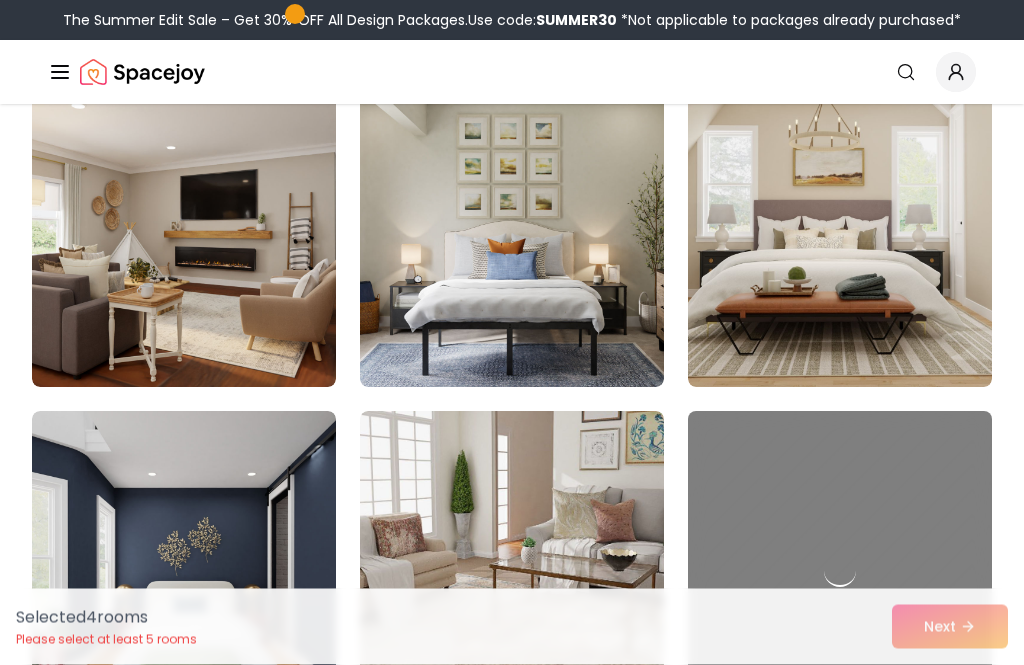 scroll, scrollTop: 3330, scrollLeft: 0, axis: vertical 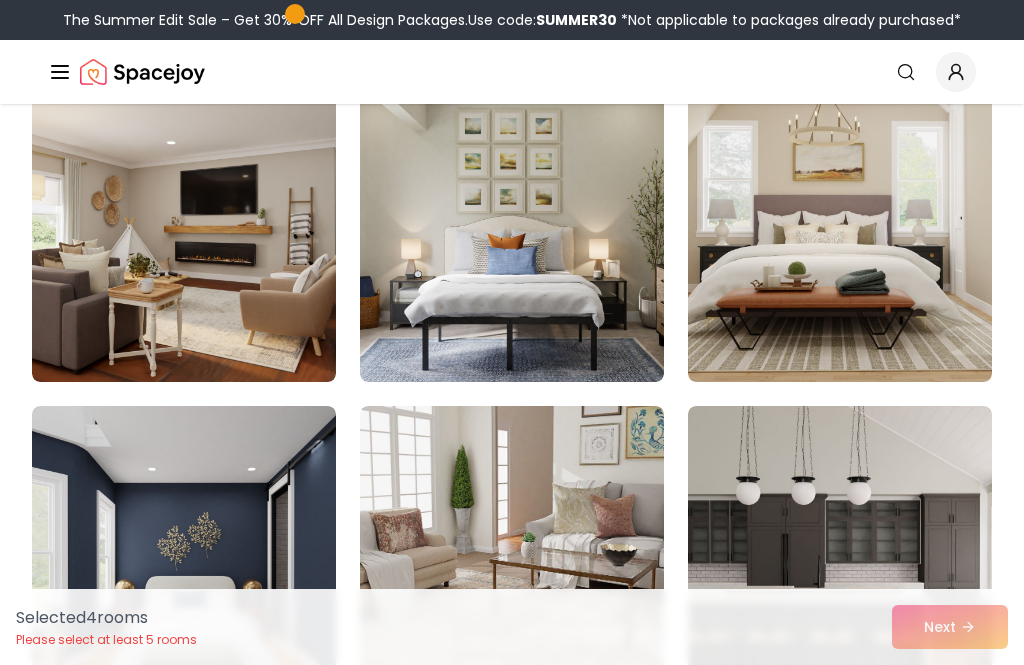 click on "Selected  4  room s Please select at least 5 rooms Next" at bounding box center [512, 627] 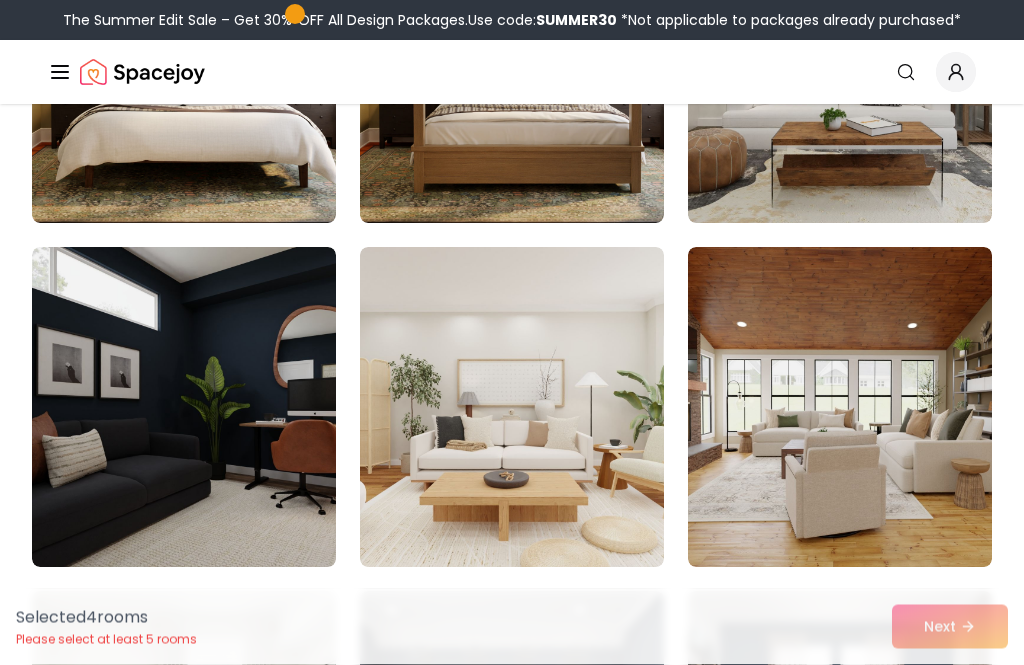 scroll, scrollTop: 4869, scrollLeft: 0, axis: vertical 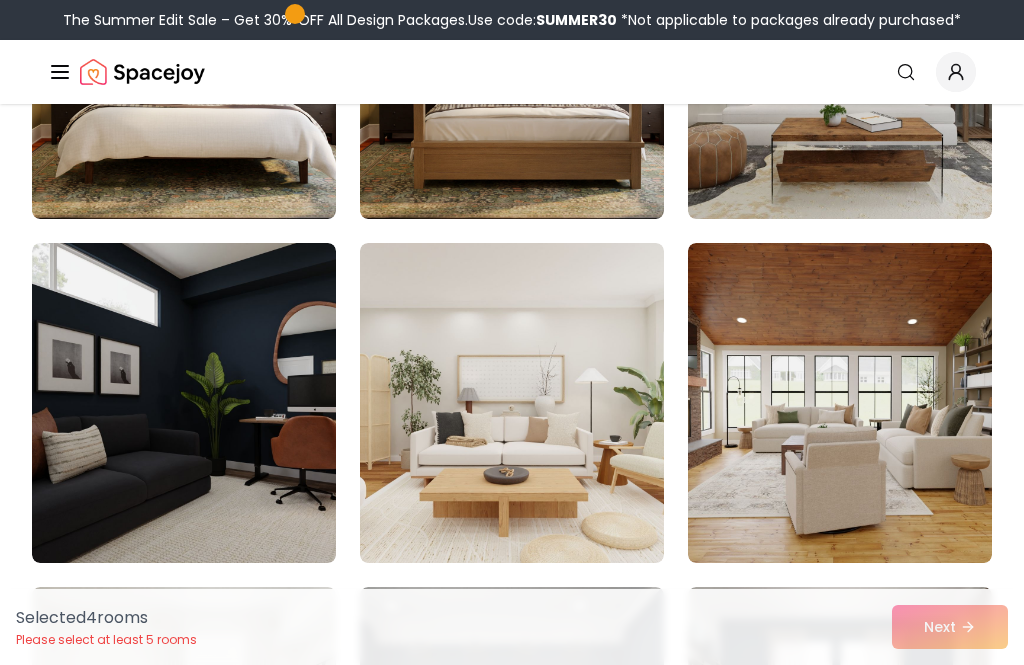 click at bounding box center (512, 403) 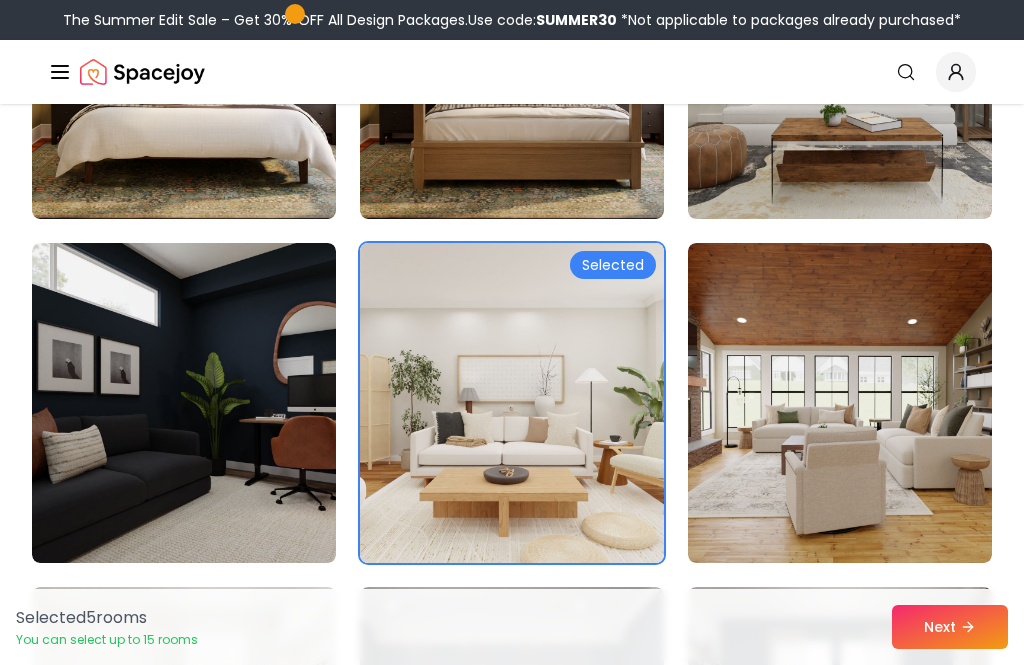 click at bounding box center [840, 403] 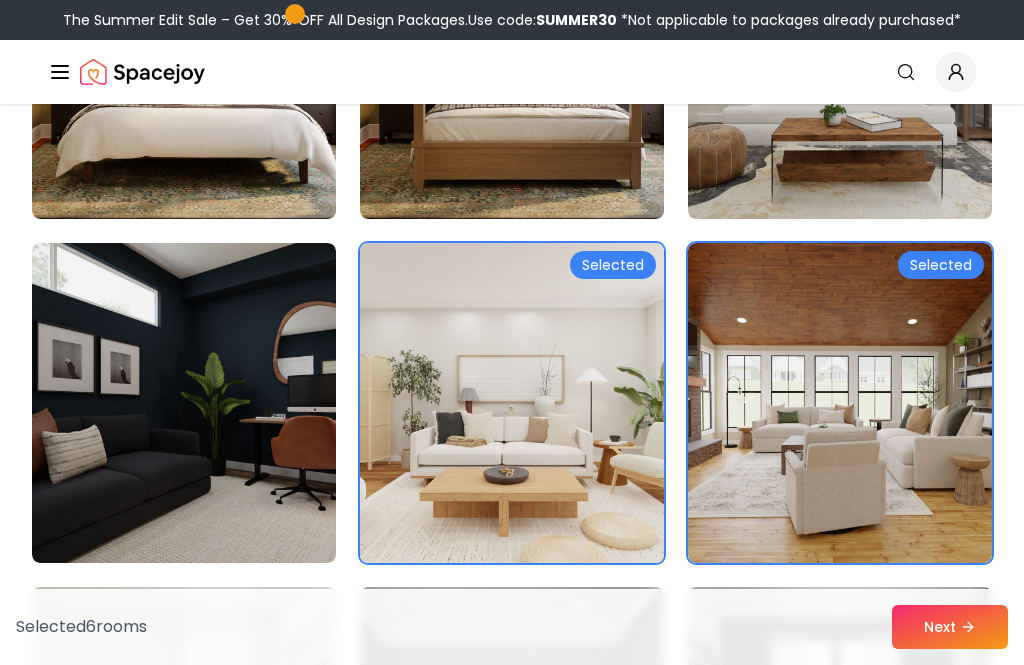 click at bounding box center (512, 403) 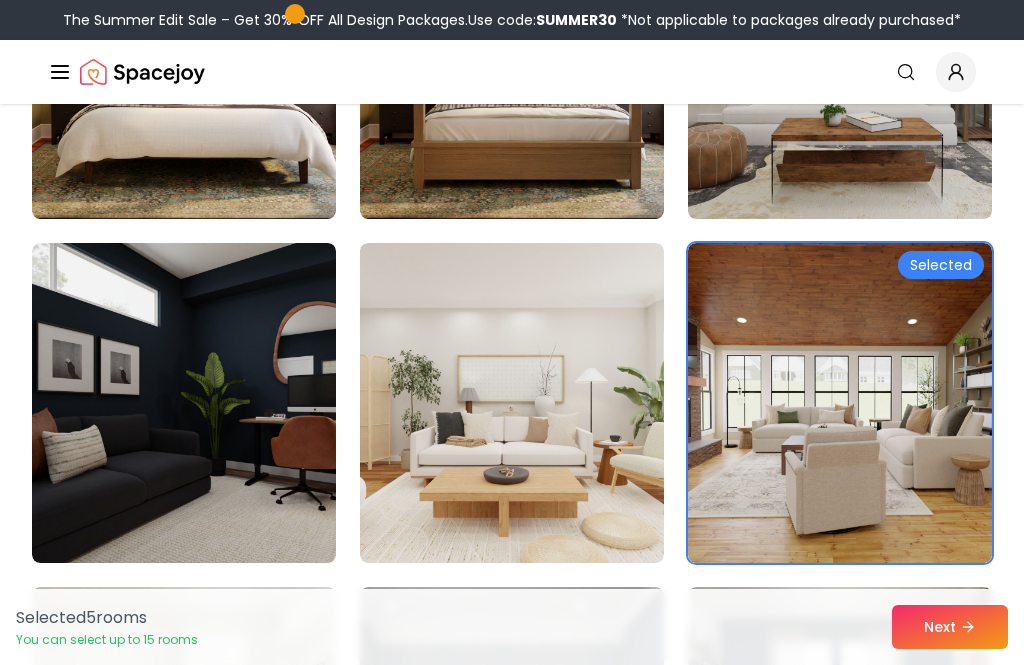 click on "Next" at bounding box center [950, 627] 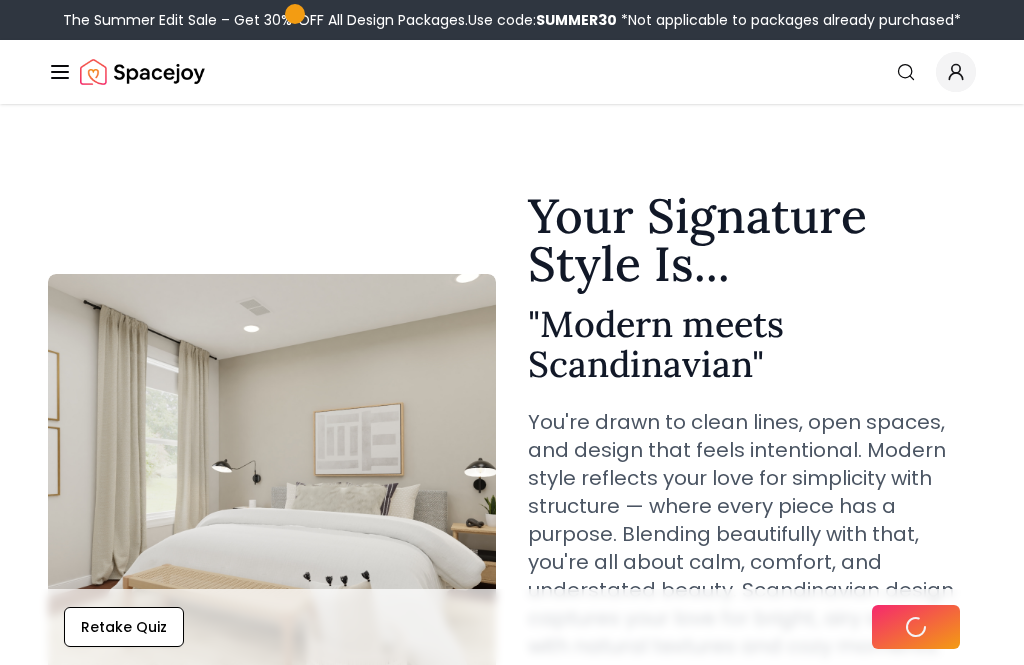 scroll, scrollTop: 0, scrollLeft: 0, axis: both 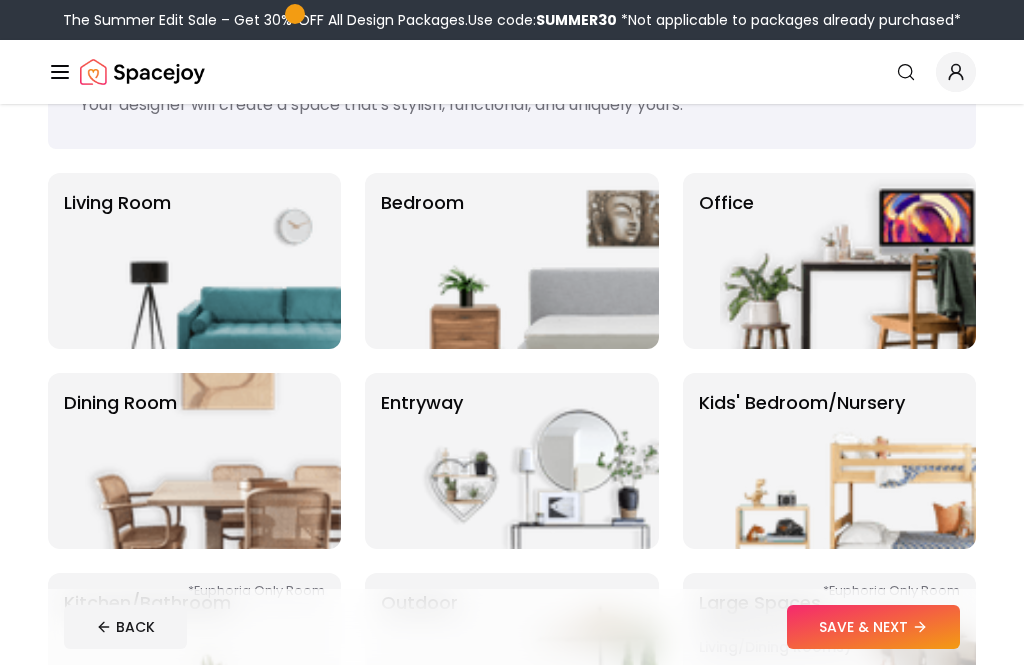 click at bounding box center [213, 261] 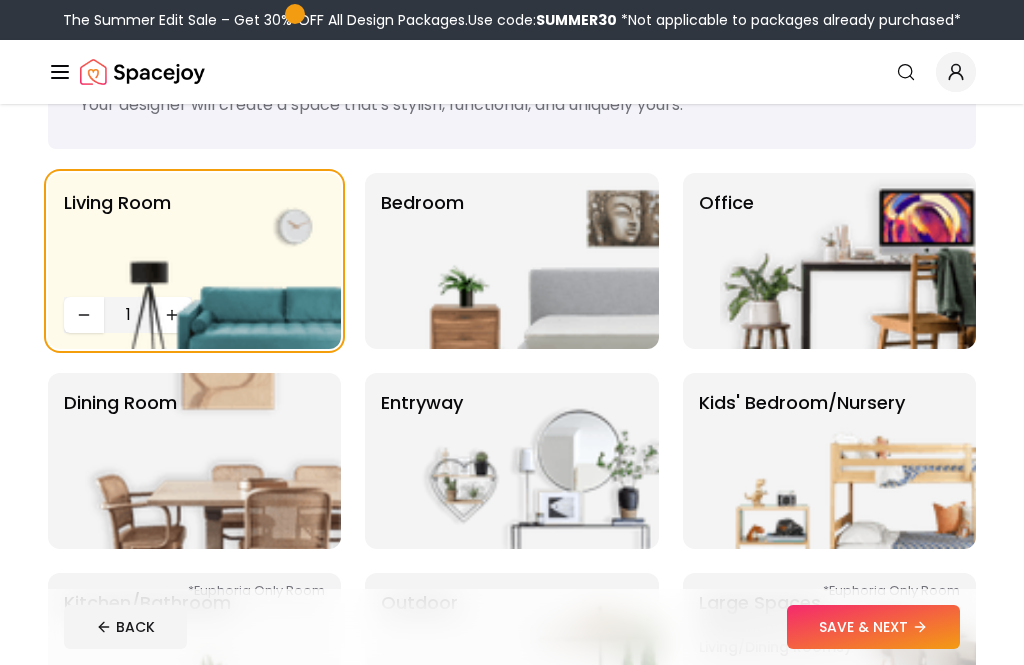 click on "SAVE & NEXT" at bounding box center [873, 627] 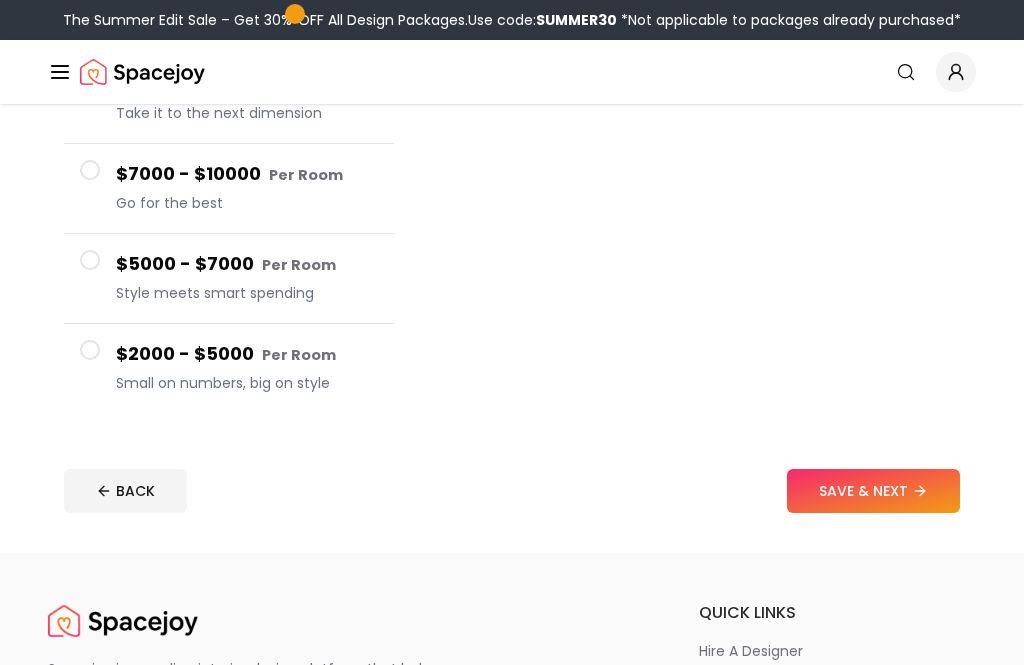 scroll, scrollTop: 413, scrollLeft: 0, axis: vertical 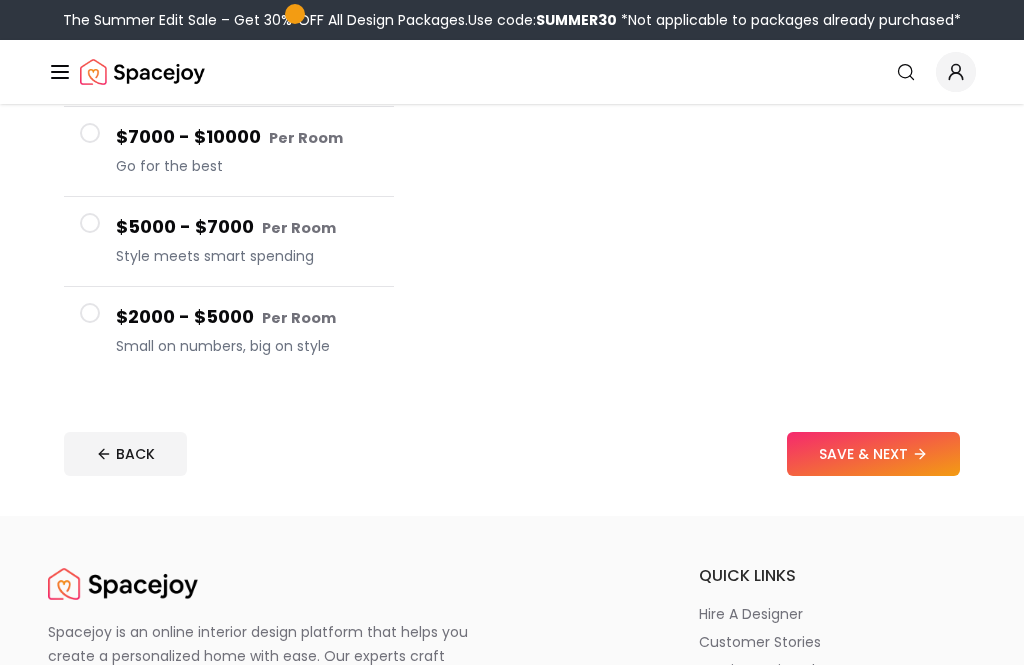 click on "$2000 - $5000    Per Room Small on numbers, big on style" at bounding box center [247, 331] 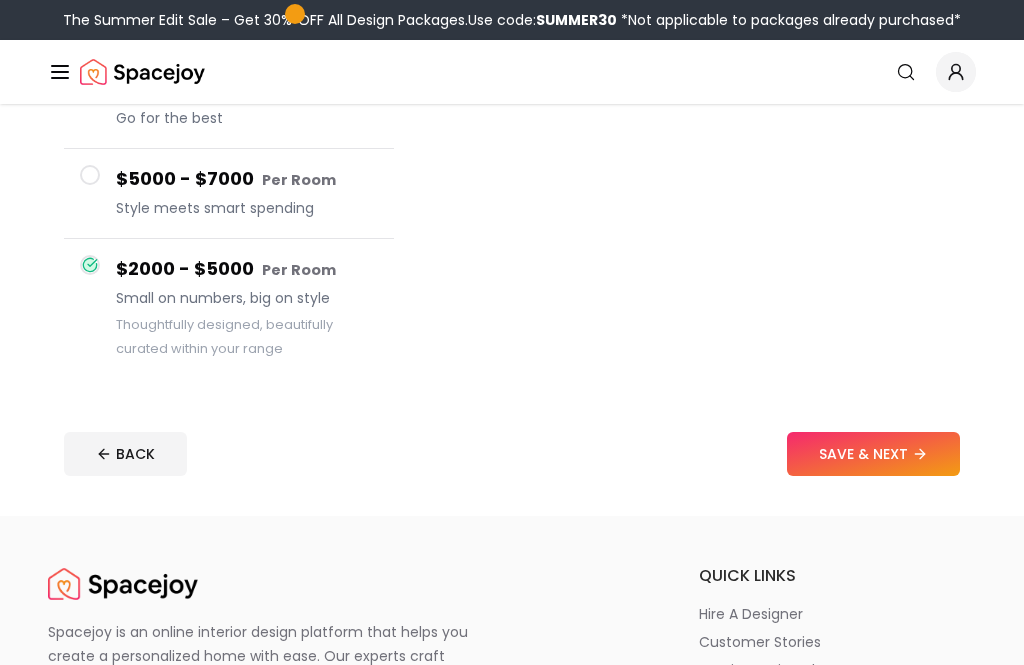 click on "SAVE & NEXT" at bounding box center (873, 454) 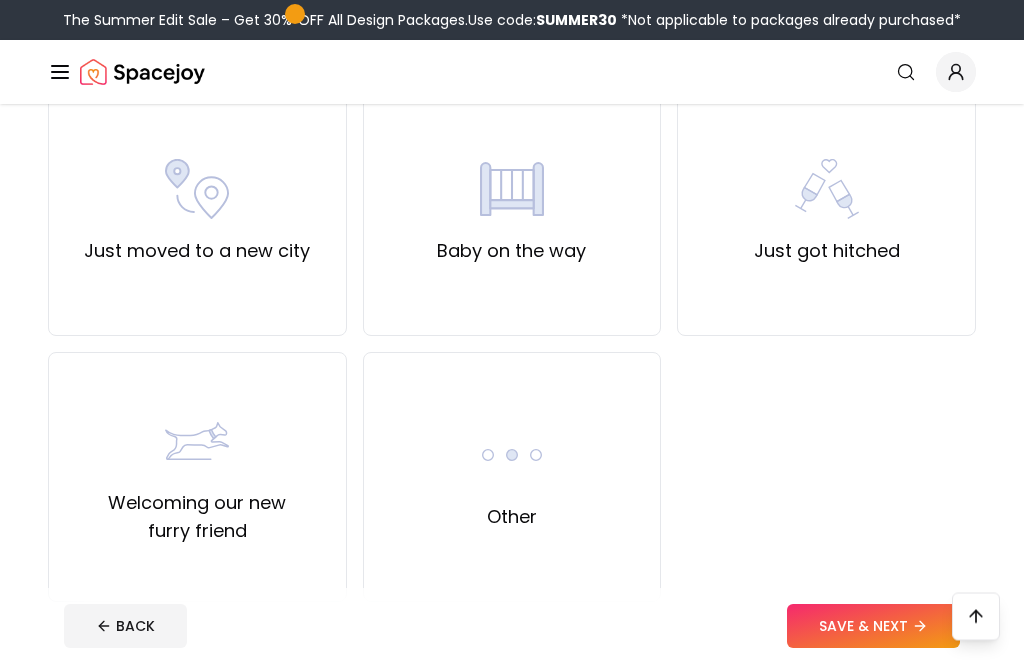 scroll, scrollTop: 723, scrollLeft: 0, axis: vertical 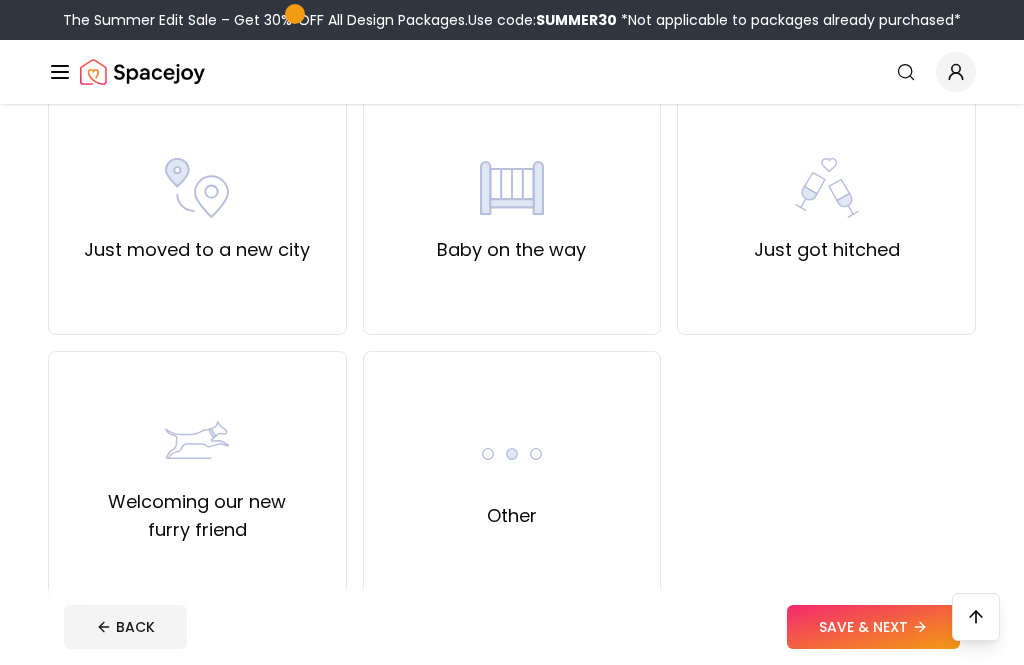 click on "SAVE & NEXT" at bounding box center (873, 627) 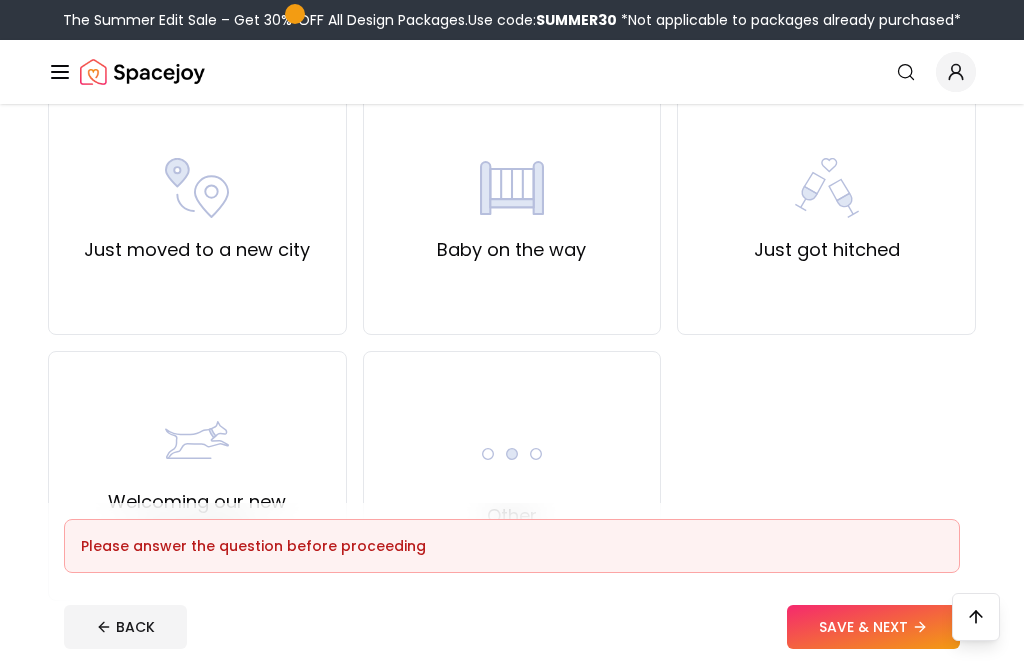 click on "Other" at bounding box center [512, 476] 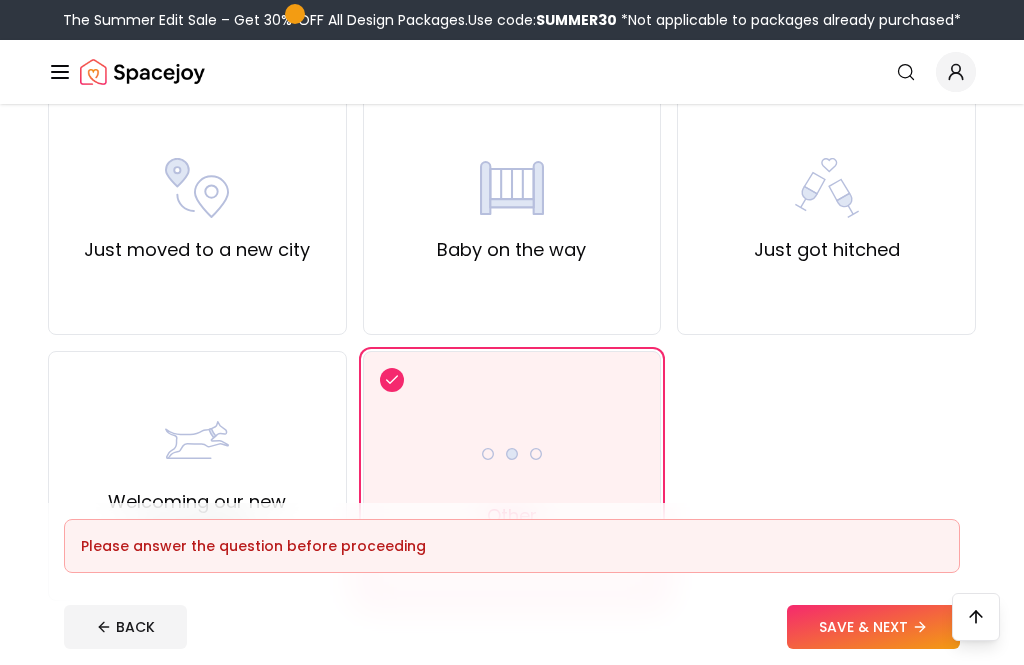 click on "SAVE & NEXT" at bounding box center (873, 627) 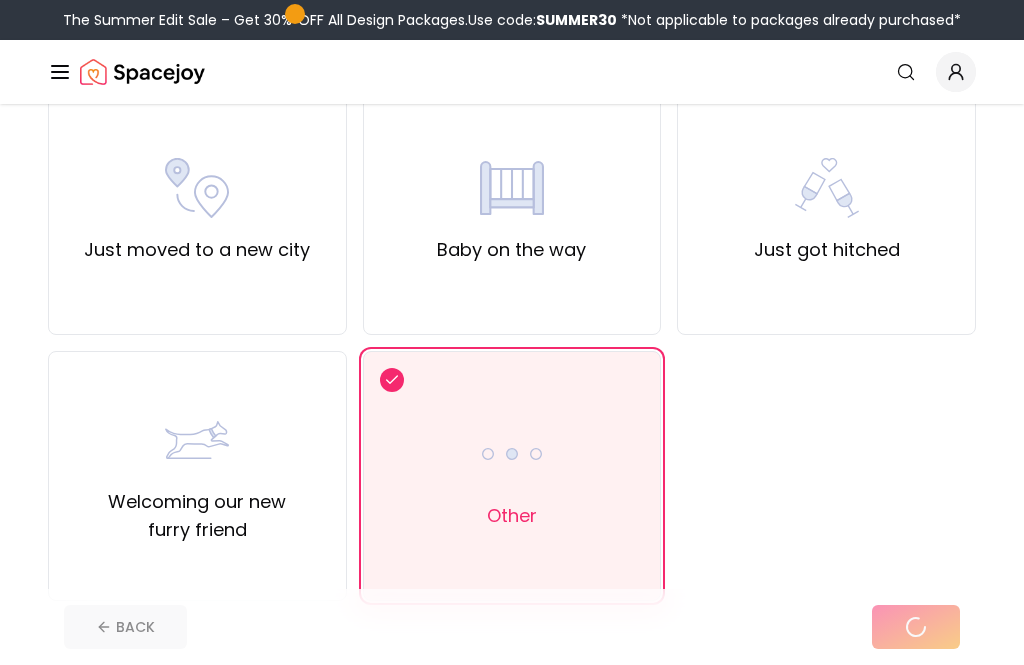 scroll, scrollTop: 0, scrollLeft: 0, axis: both 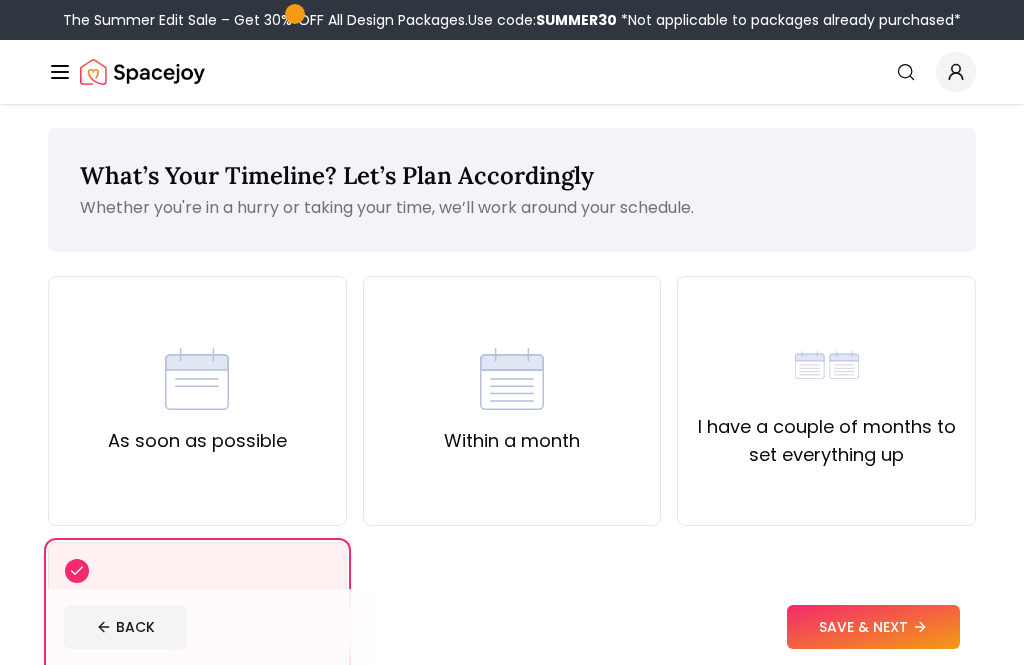 click on "As soon as possible" at bounding box center [197, 401] 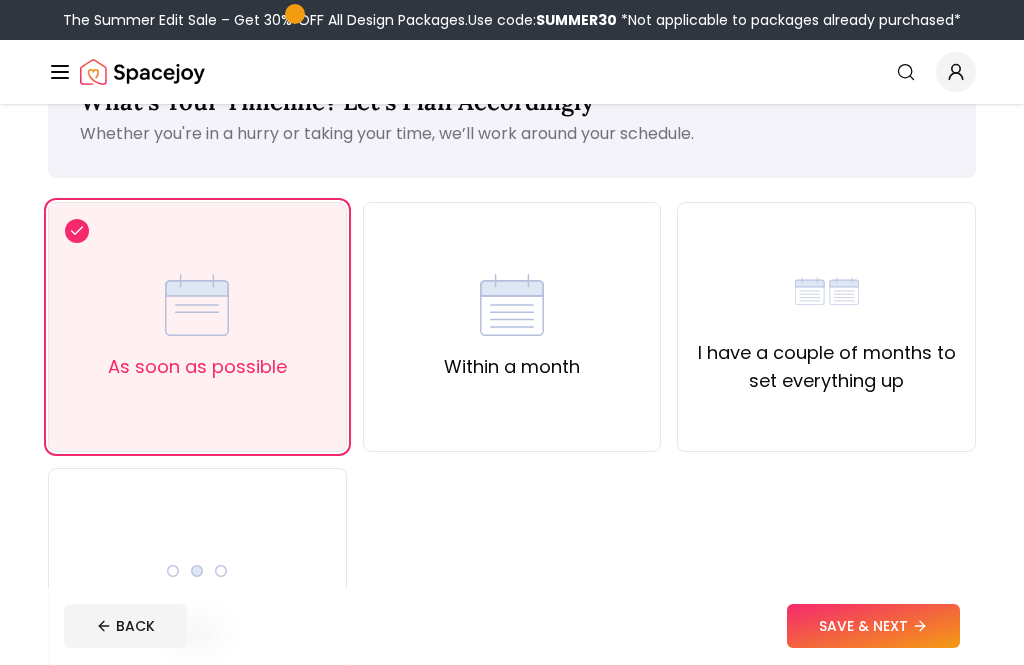 scroll, scrollTop: 77, scrollLeft: 0, axis: vertical 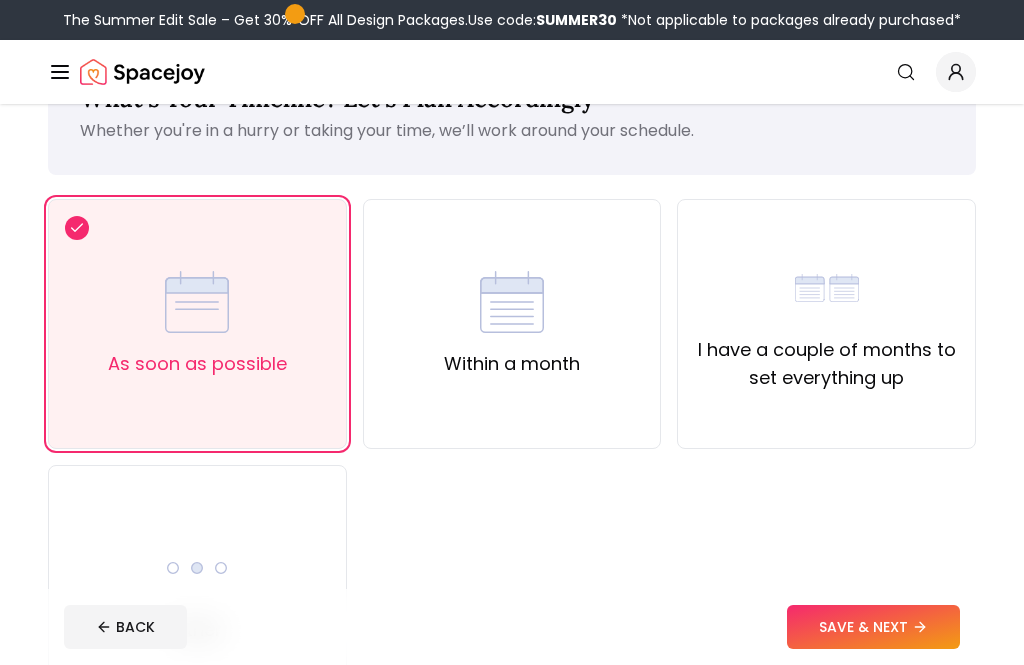 click on "SAVE & NEXT" at bounding box center [873, 627] 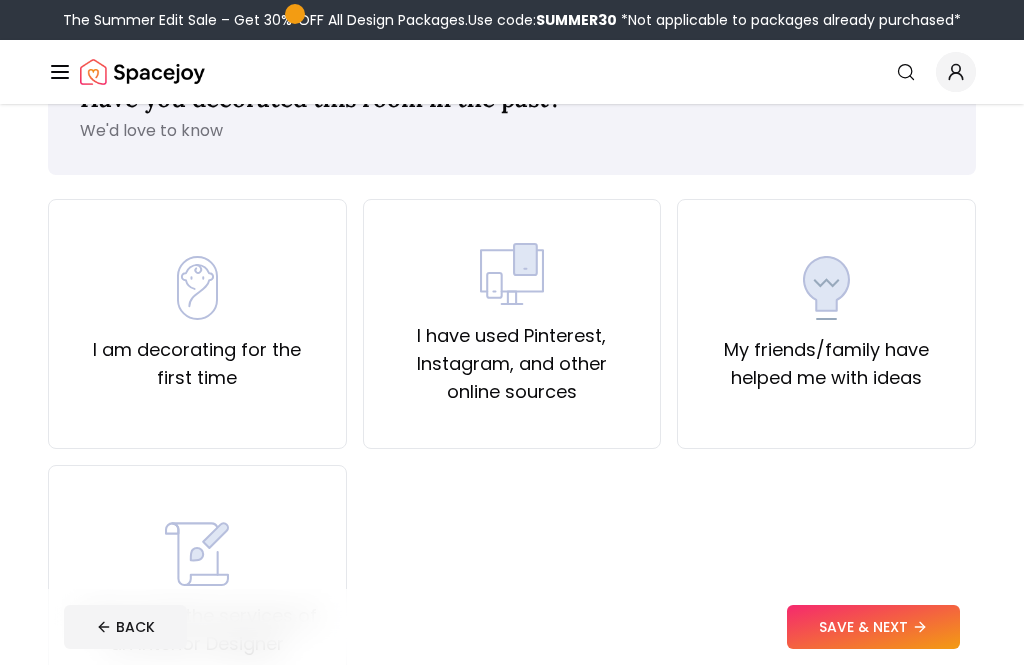 click on "I have used Pinterest, Instagram, and other online sources" at bounding box center (512, 324) 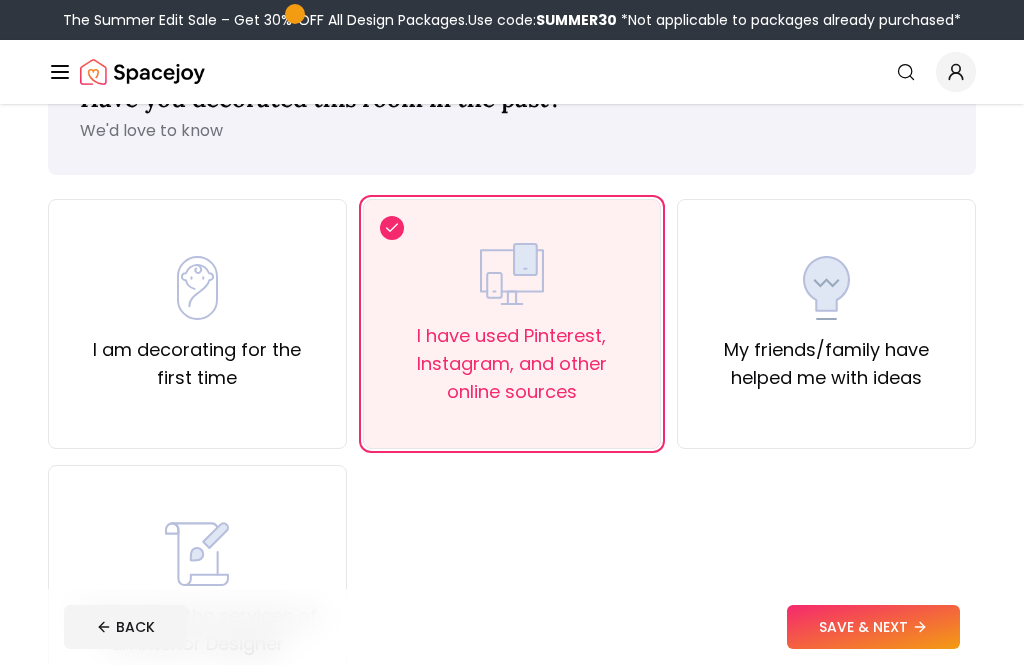 click on "SAVE & NEXT" at bounding box center [873, 627] 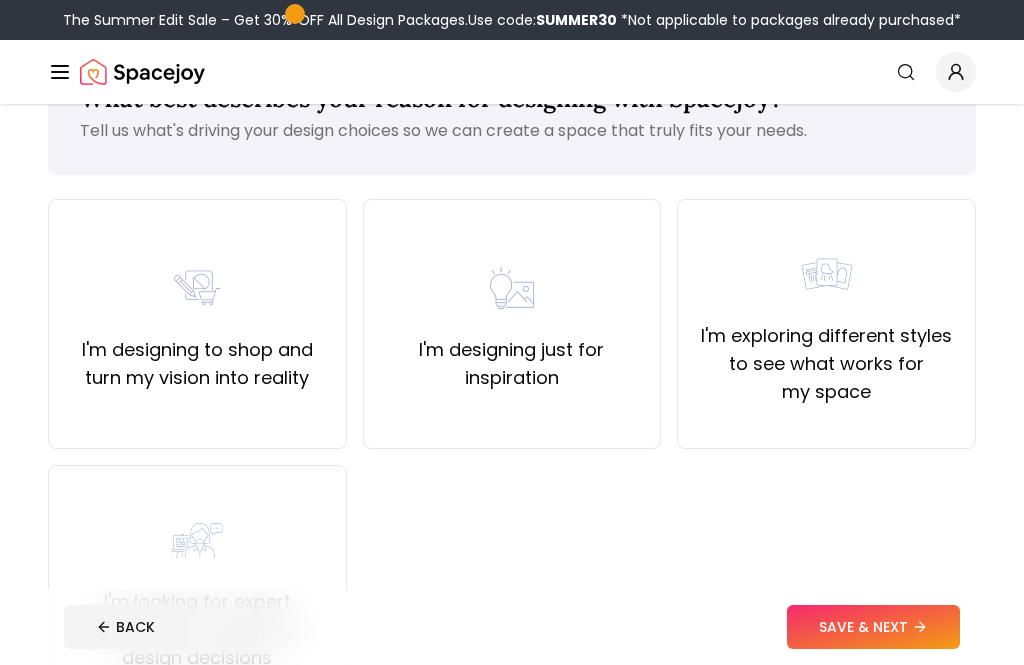 click on "I'm designing just for inspiration" at bounding box center (512, 324) 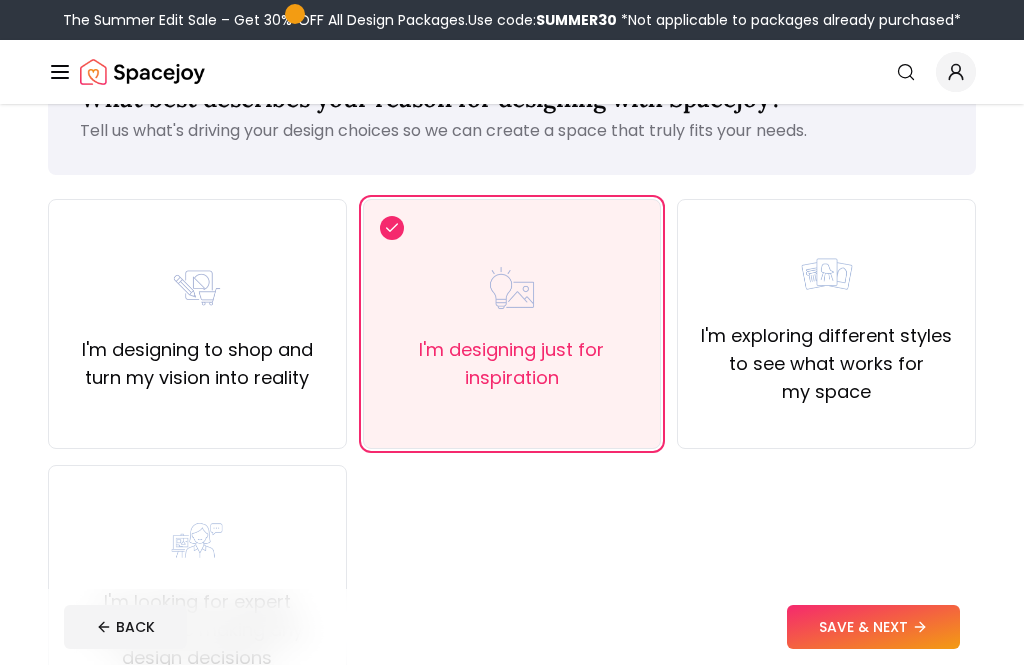 click on "SAVE & NEXT" at bounding box center [873, 627] 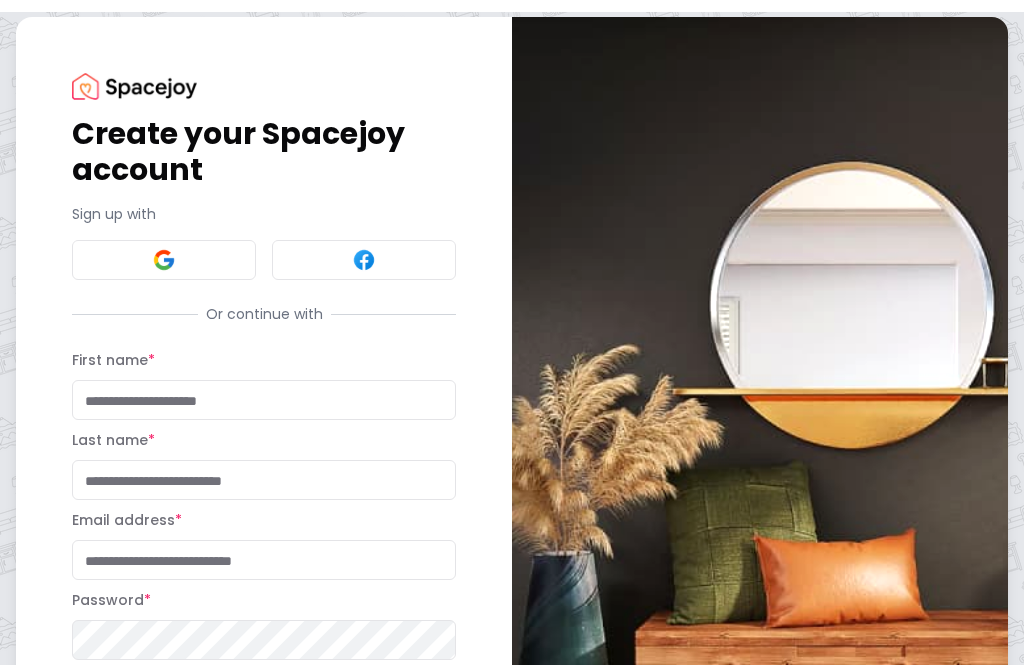 scroll, scrollTop: 0, scrollLeft: 0, axis: both 